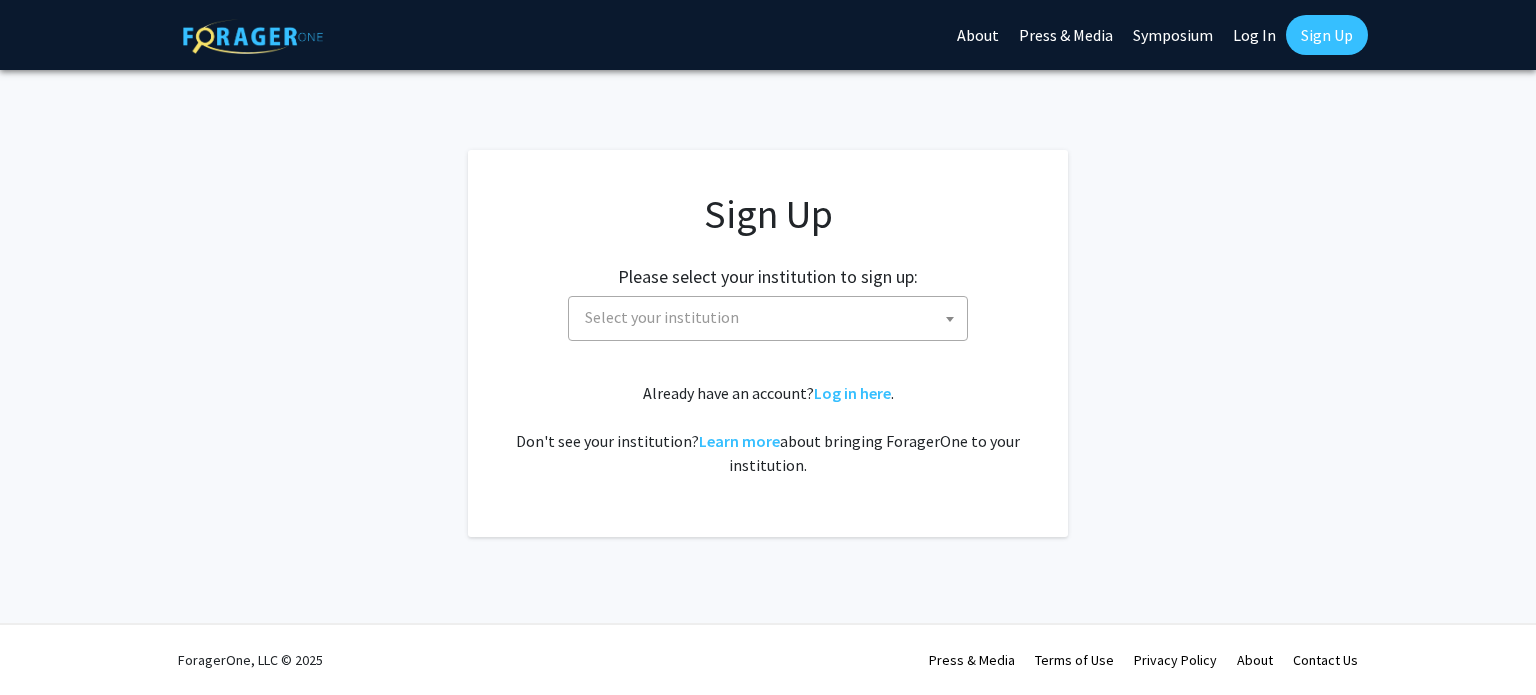 scroll, scrollTop: 0, scrollLeft: 0, axis: both 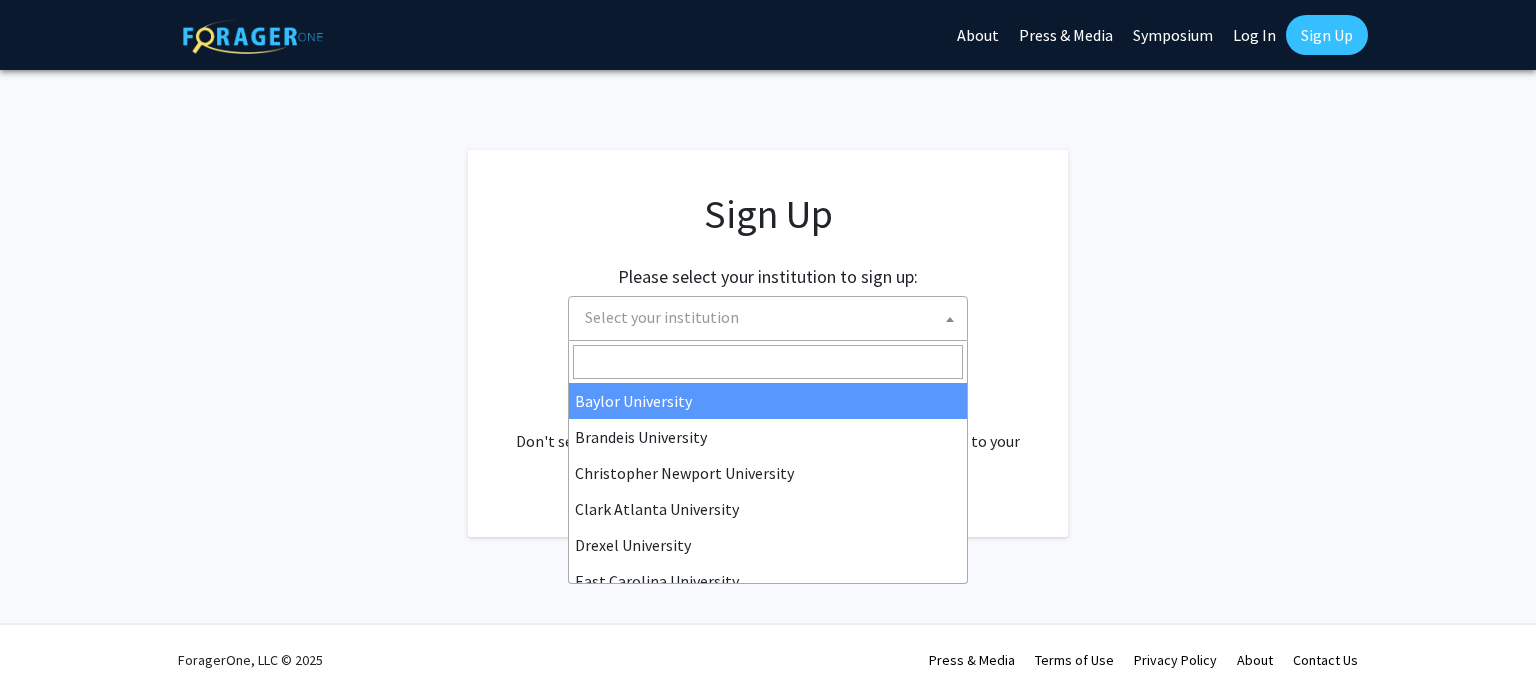 click on "Select your institution" at bounding box center (772, 317) 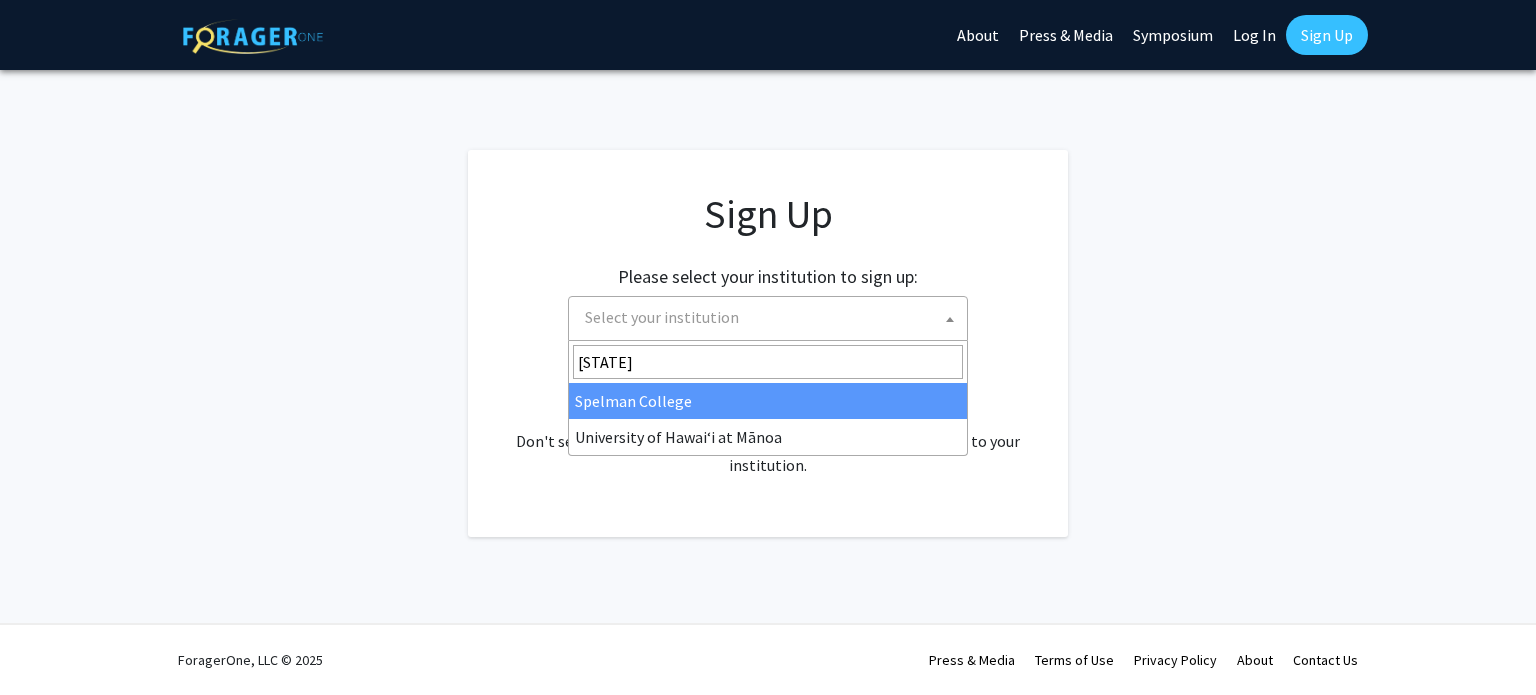 type on "[CITY]" 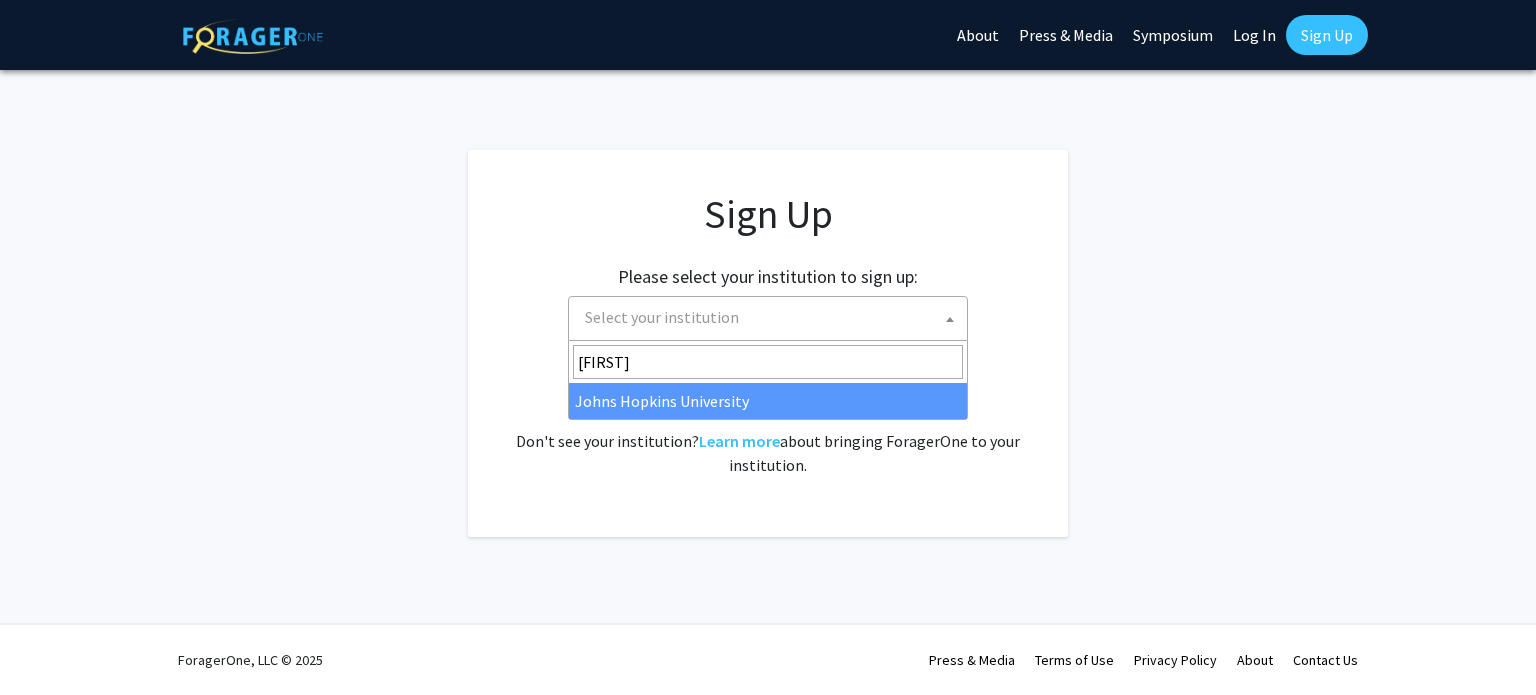 type on "[FIRST]" 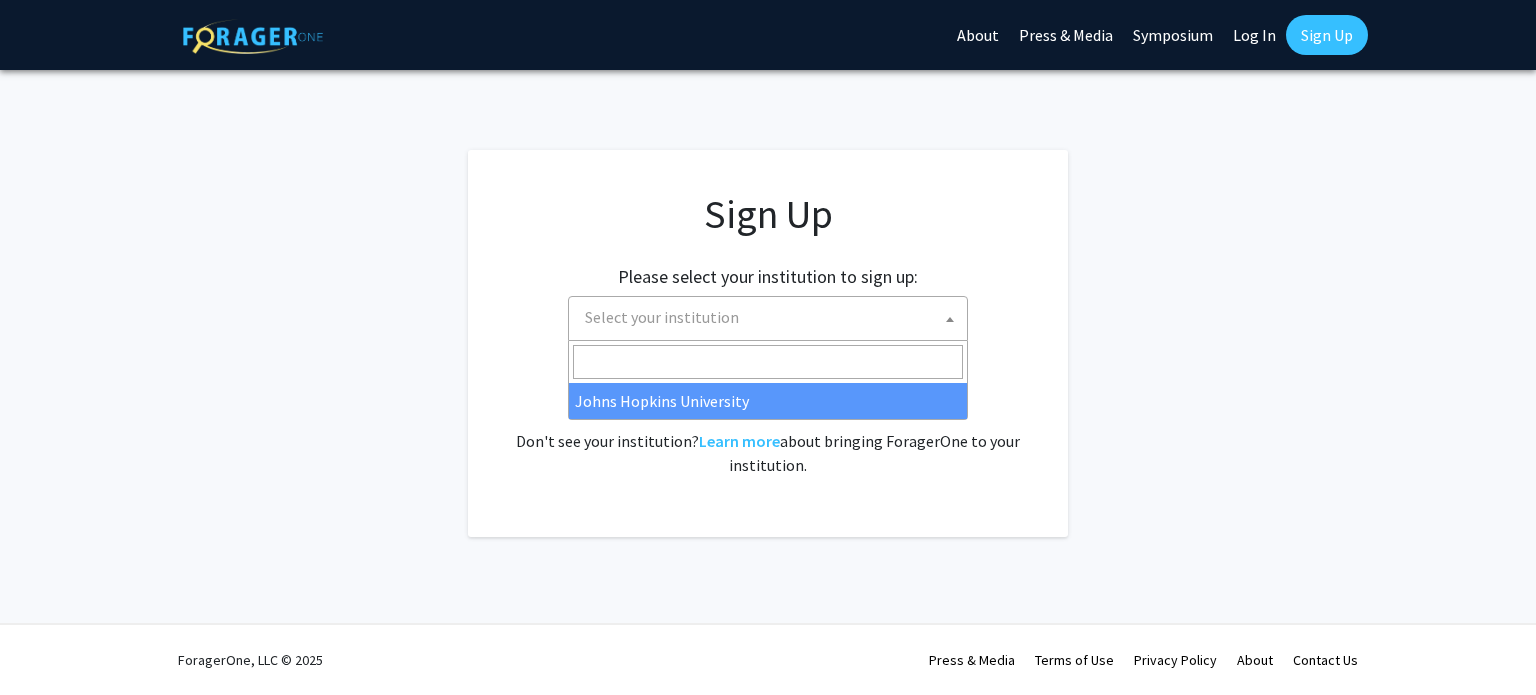 click on "Already have an account? Log in here . Don't see your institution? Learn more about bringing ForagerOne to your institution." 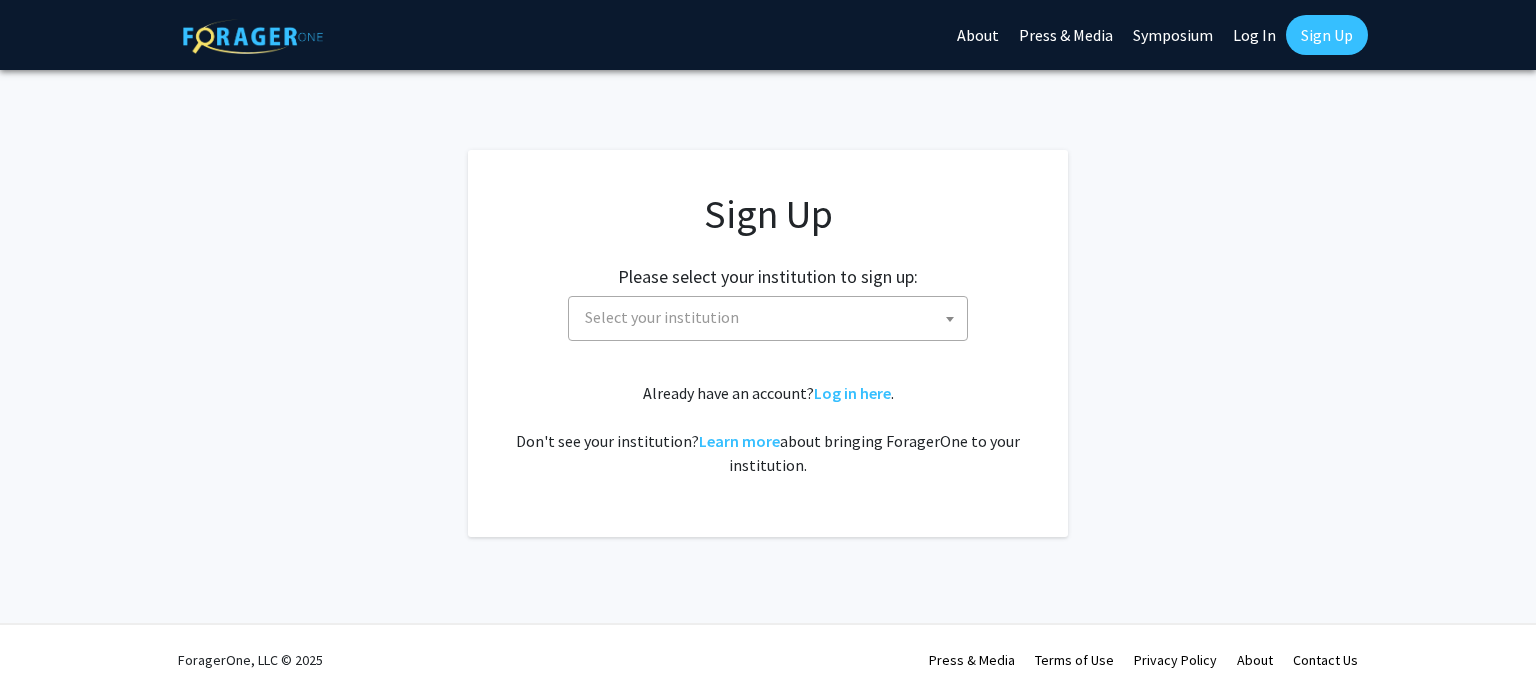click on "Select your institution" at bounding box center [772, 317] 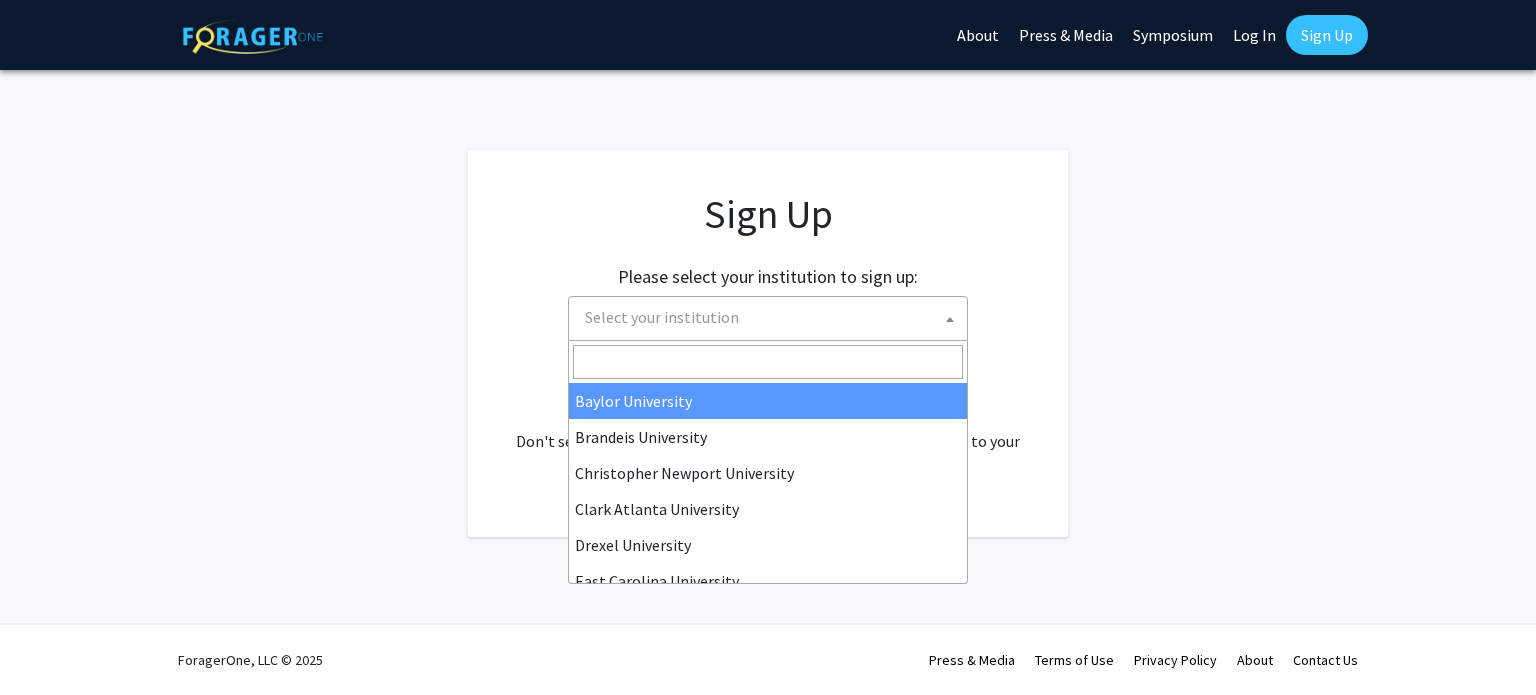 type on "k" 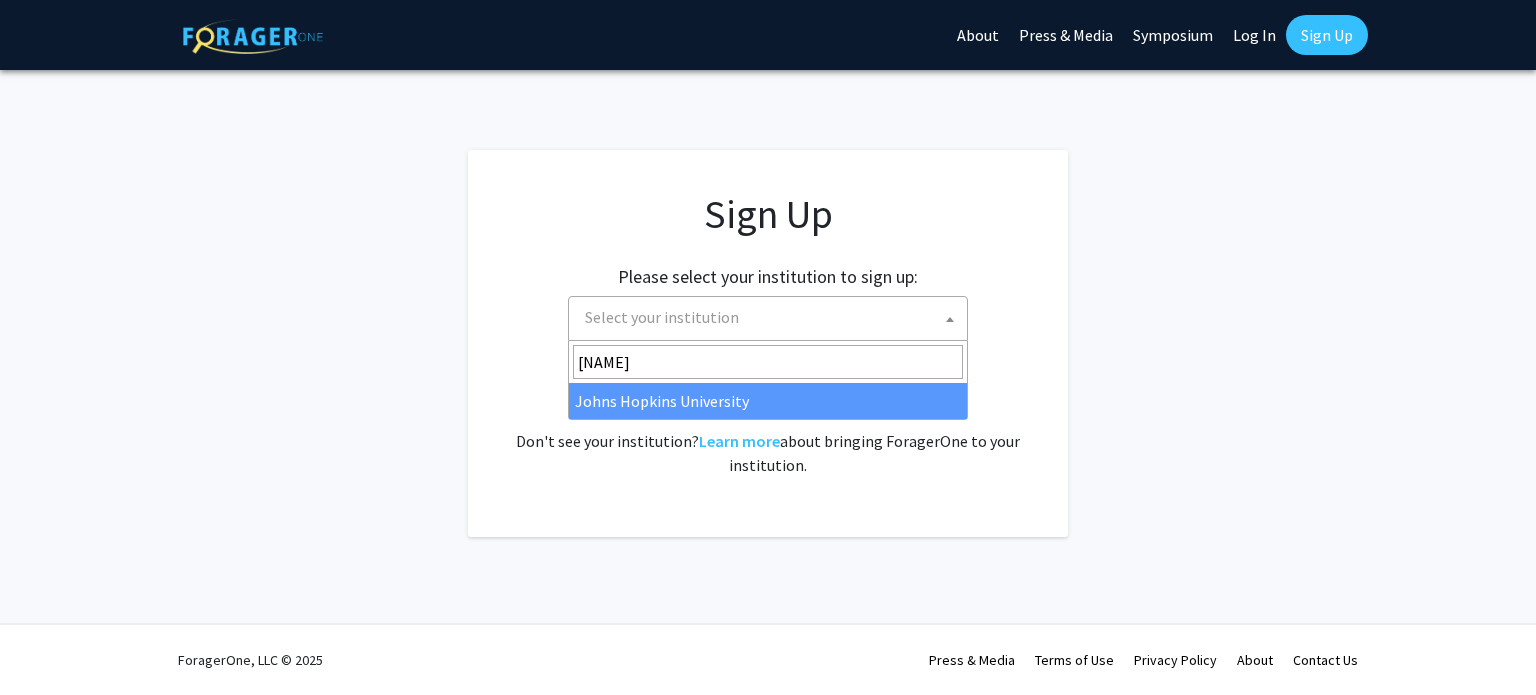 type on "[NAME]" 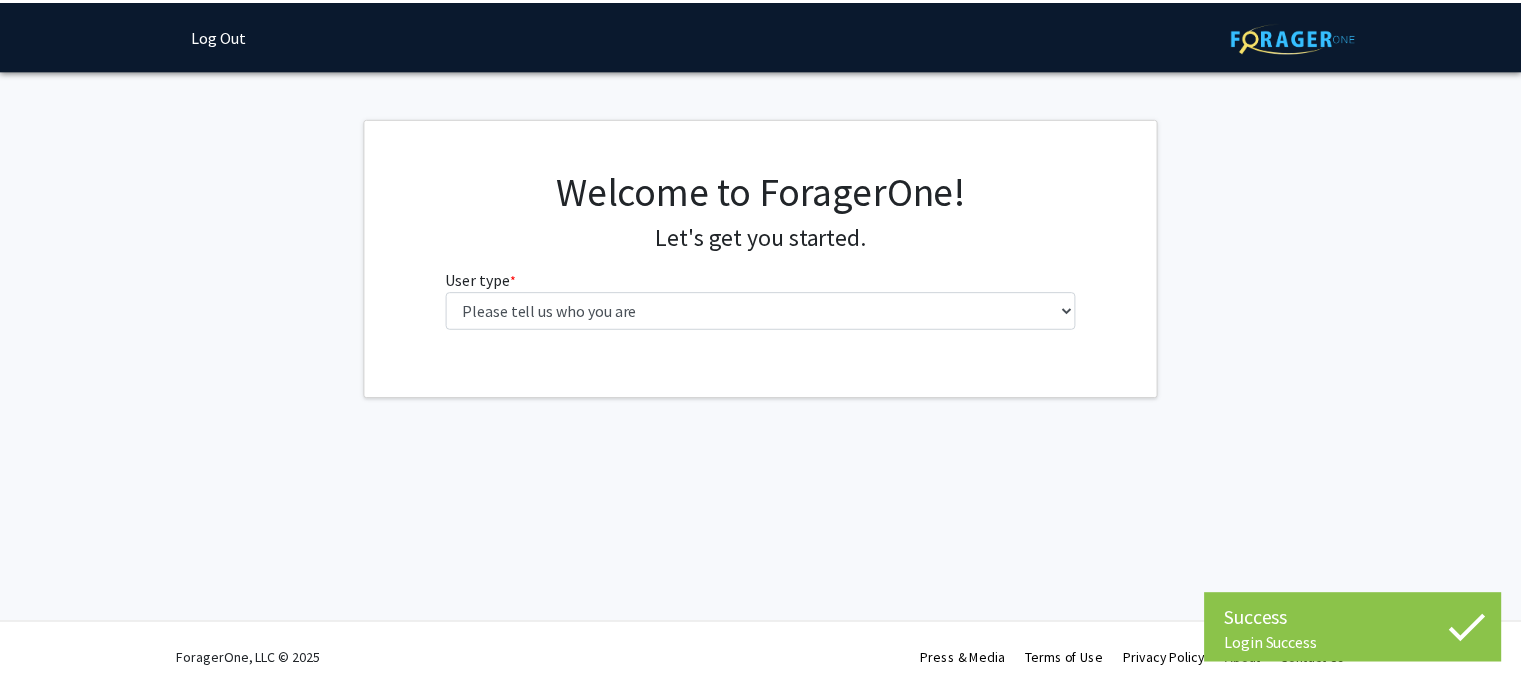 scroll, scrollTop: 0, scrollLeft: 0, axis: both 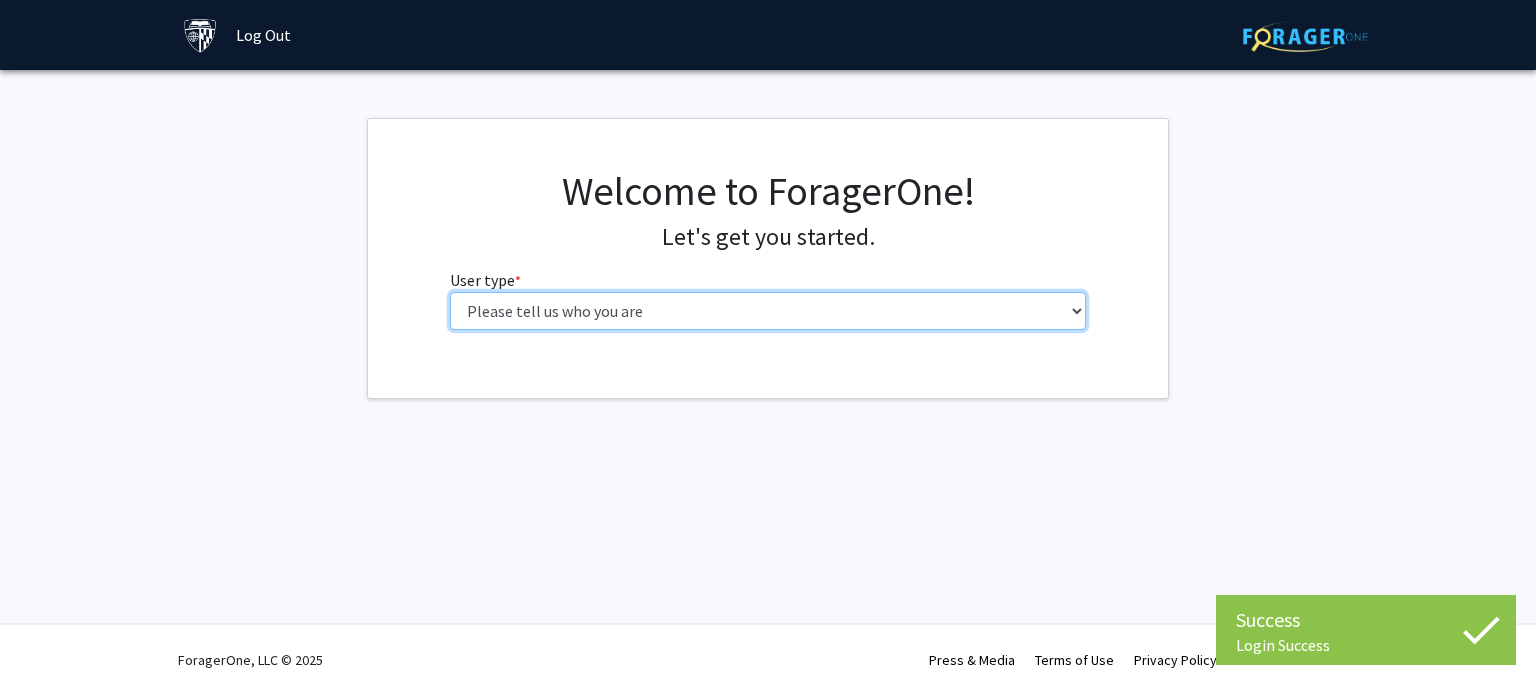 click on "Please tell us who you are  Undergraduate Student   Master's Student   Doctoral Candidate (PhD, MD, DMD, PharmD, etc.)   Postdoctoral Researcher / Research Staff / Medical Resident / Medical Fellow   Faculty   Administrative Staff" at bounding box center [768, 311] 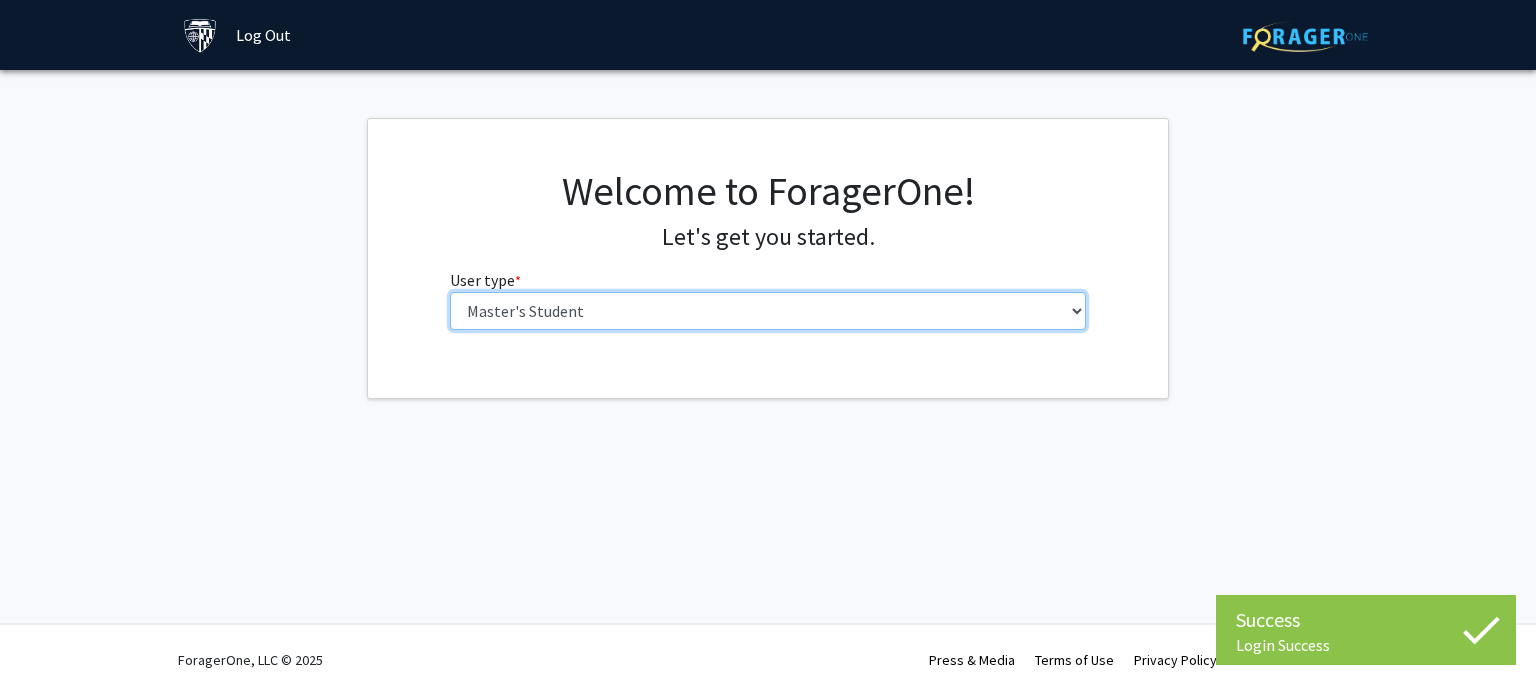 click on "Please tell us who you are  Undergraduate Student   Master's Student   Doctoral Candidate (PhD, MD, DMD, PharmD, etc.)   Postdoctoral Researcher / Research Staff / Medical Resident / Medical Fellow   Faculty   Administrative Staff" at bounding box center (768, 311) 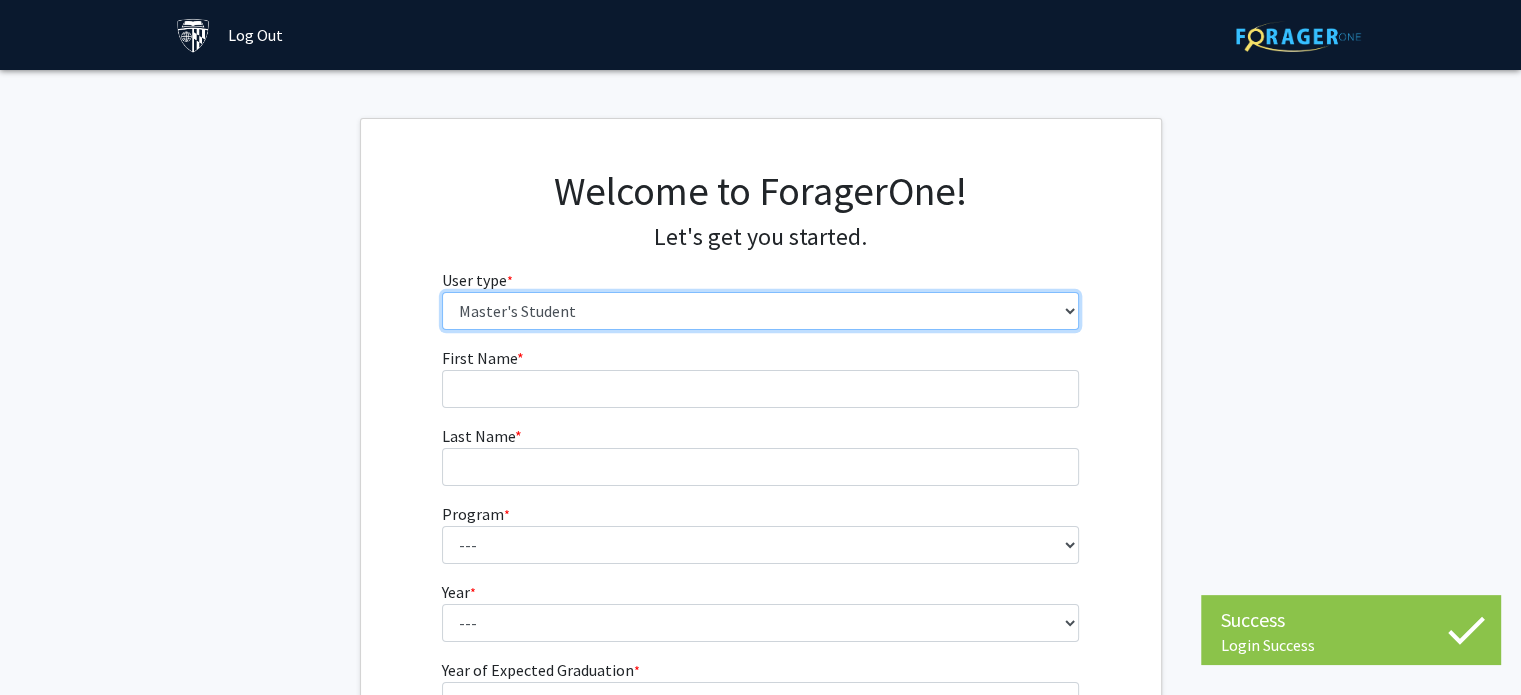 scroll, scrollTop: 148, scrollLeft: 0, axis: vertical 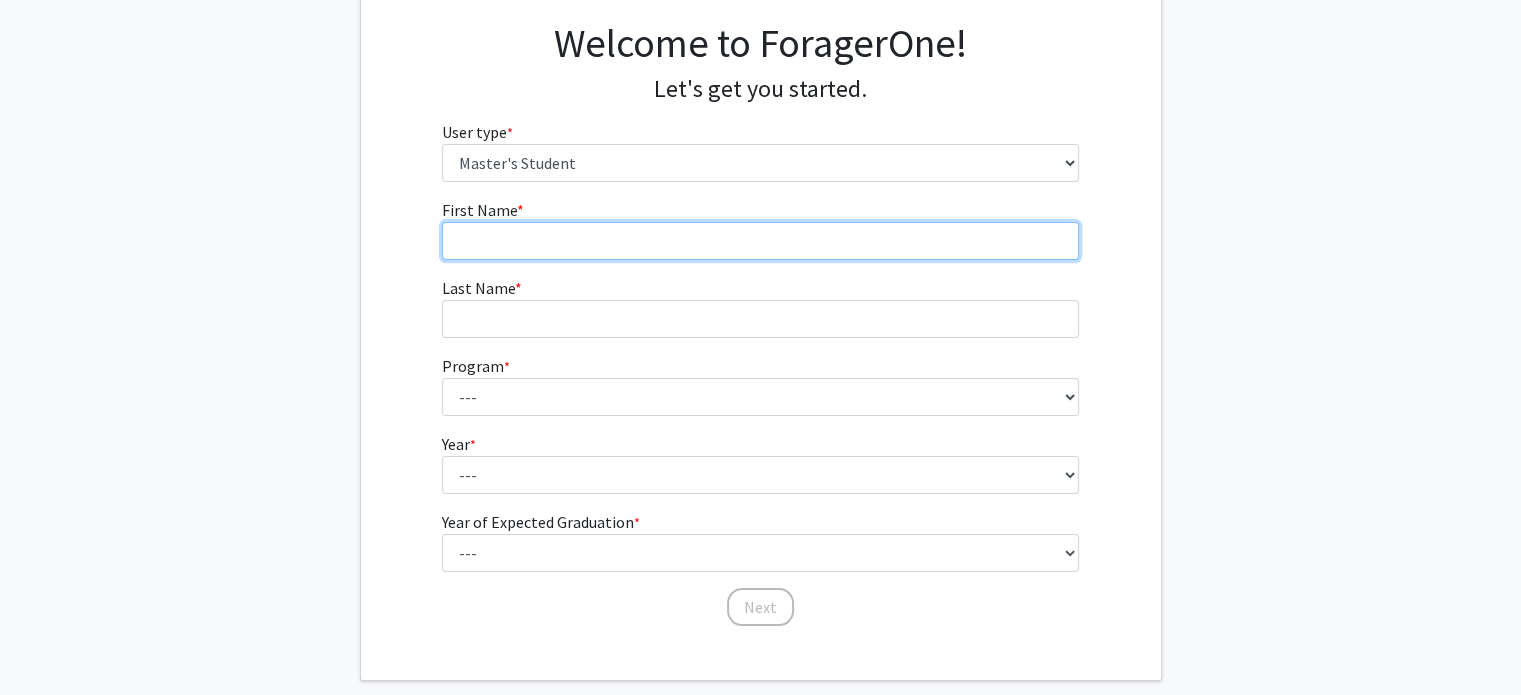 click on "First Name * required" at bounding box center (760, 241) 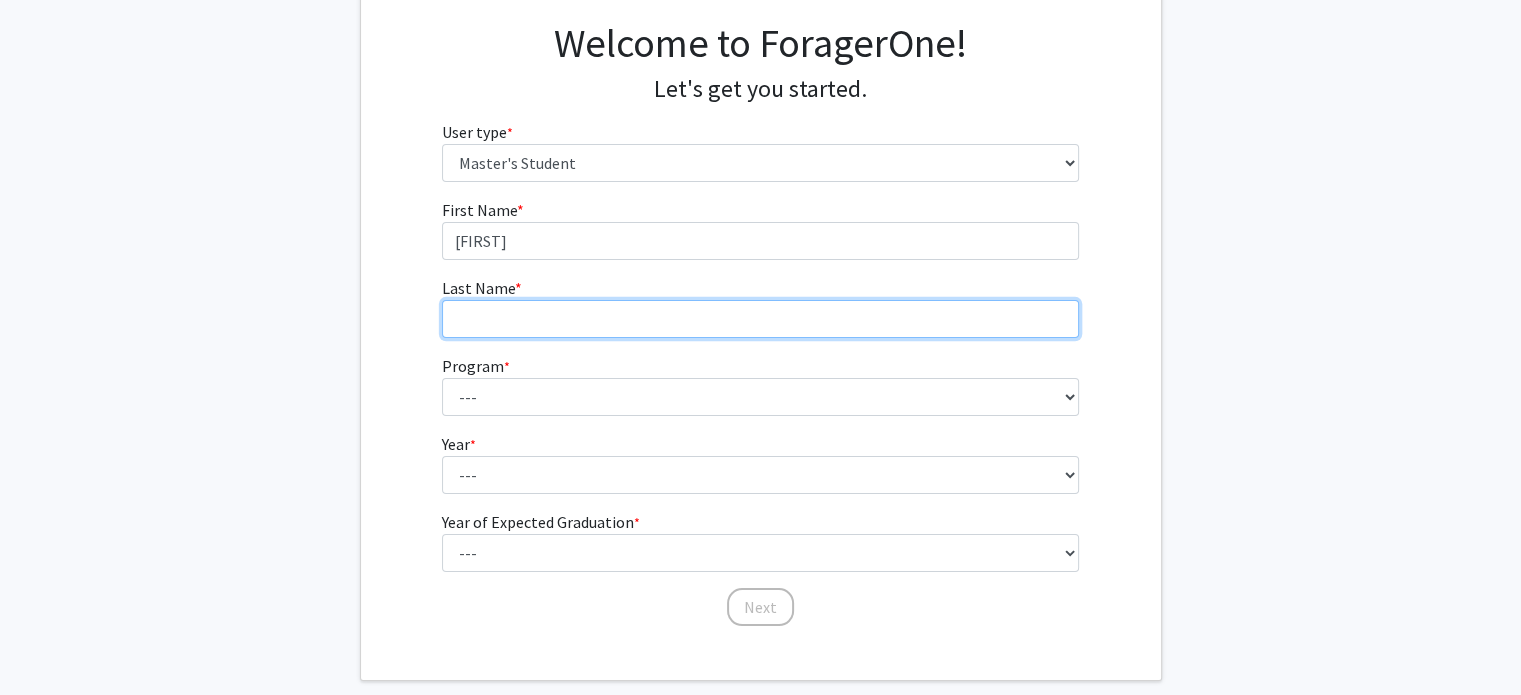 type on "[LAST]" 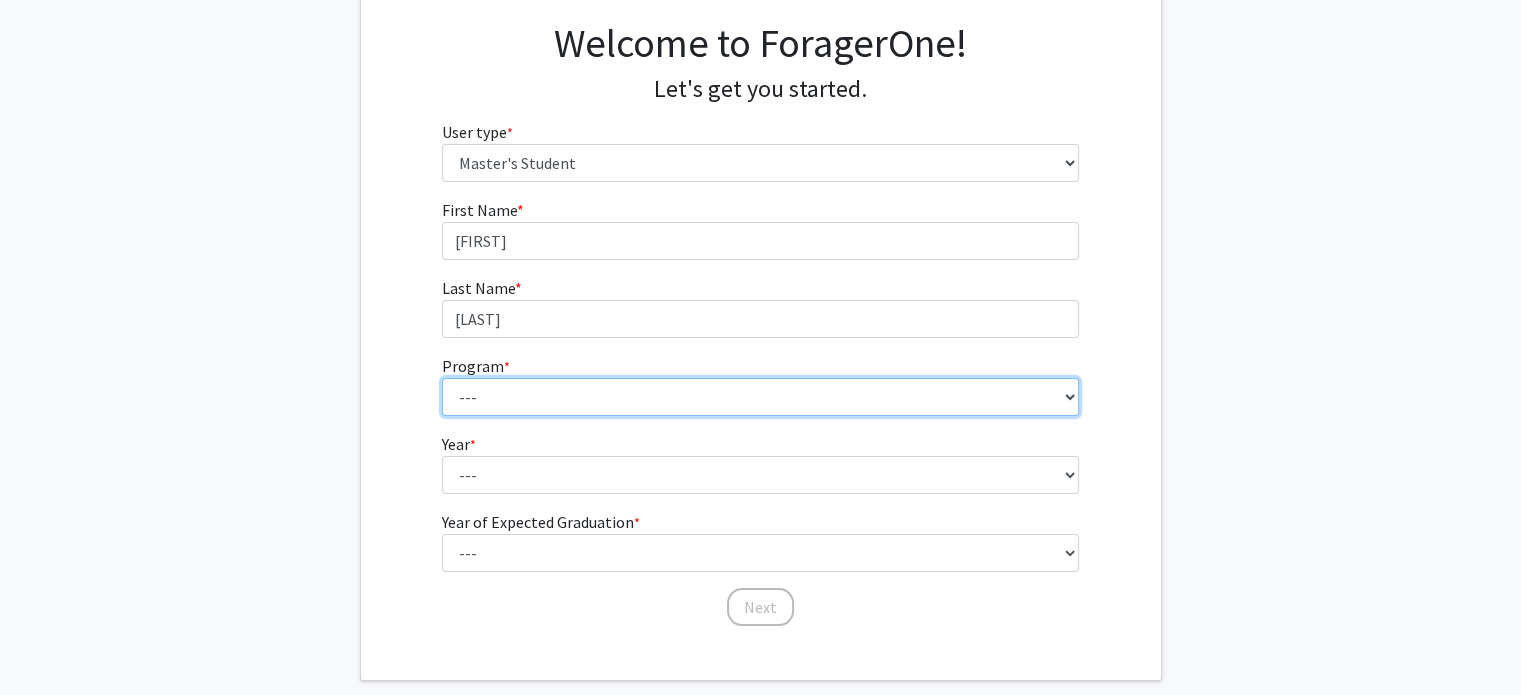 click on "---  Anatomy Education   Applied and Computational Mathematics   Applied Biomedical Engineering   Applied Economics   Applied Economics   Applied Health Sciences Informatics   Applied Mathematics and Statistics   Applied Physics   Applied Science in Community-Based Primary Health Care Programs in Global Health   Applied Science in Global Health Planning and Management   Applied Science in Humanitarian Health   Applied Science in Patient Safety and Healthcare Quality   Applied Science in Population Health Management   Applied Science in Spatial Analysis for Public Health   Artificial Intelligence   Audio Science: Acoustics   Audio Sciences: Recording and Production   Biochemistry and Molecular Biology   Bioengineering Innovation and Design   Bioethics   Bioinformatics   Biology   Biomedical Engineering   Biophysics   Biostatistics   Biotechnology   Biotechnology   Biotechnology Enterprise and Entrepreneurship   Business Administration   Business Analytics and Risk Management   Civil Engineering   Classics" at bounding box center [760, 397] 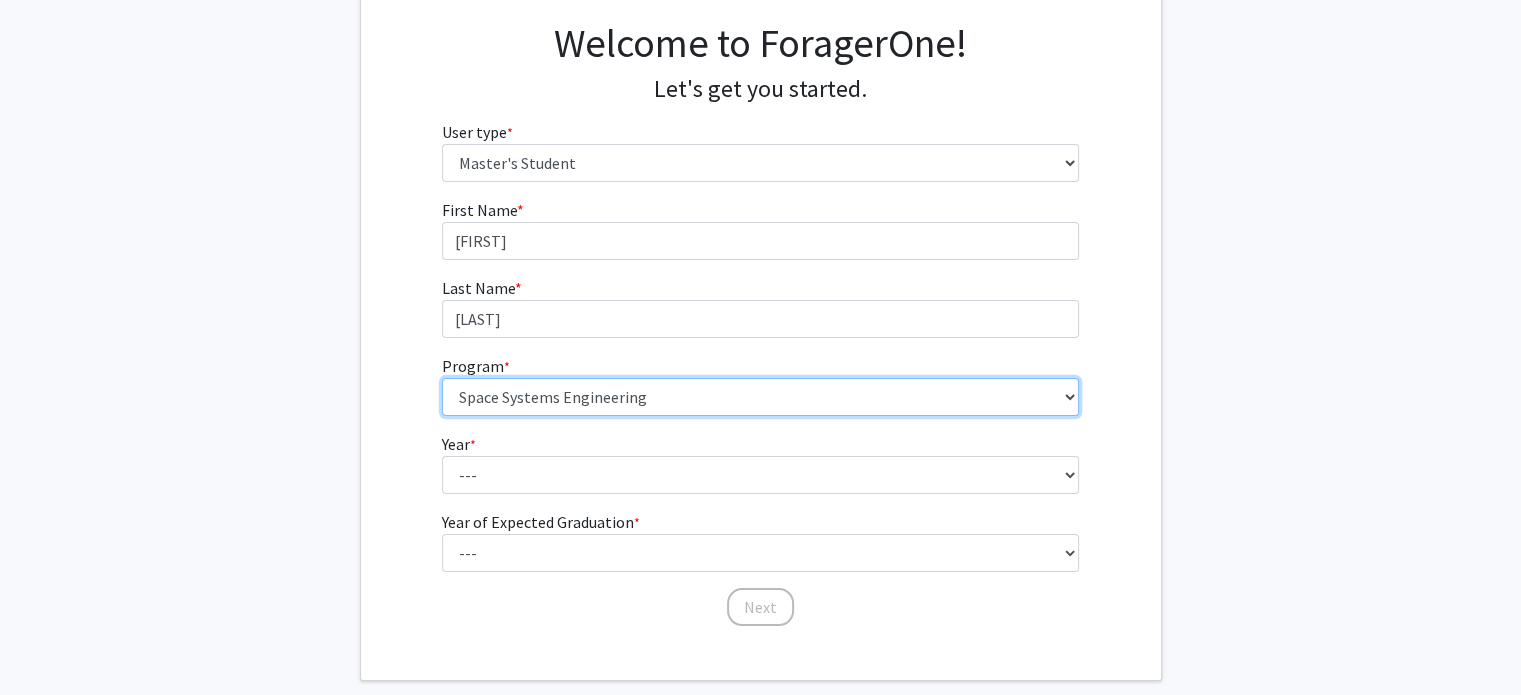 click on "---  Anatomy Education   Applied and Computational Mathematics   Applied Biomedical Engineering   Applied Economics   Applied Economics   Applied Health Sciences Informatics   Applied Mathematics and Statistics   Applied Physics   Applied Science in Community-Based Primary Health Care Programs in Global Health   Applied Science in Global Health Planning and Management   Applied Science in Humanitarian Health   Applied Science in Patient Safety and Healthcare Quality   Applied Science in Population Health Management   Applied Science in Spatial Analysis for Public Health   Artificial Intelligence   Audio Science: Acoustics   Audio Sciences: Recording and Production   Biochemistry and Molecular Biology   Bioengineering Innovation and Design   Bioethics   Bioinformatics   Biology   Biomedical Engineering   Biophysics   Biostatistics   Biotechnology   Biotechnology   Biotechnology Enterprise and Entrepreneurship   Business Administration   Business Analytics and Risk Management   Civil Engineering   Classics" at bounding box center [760, 397] 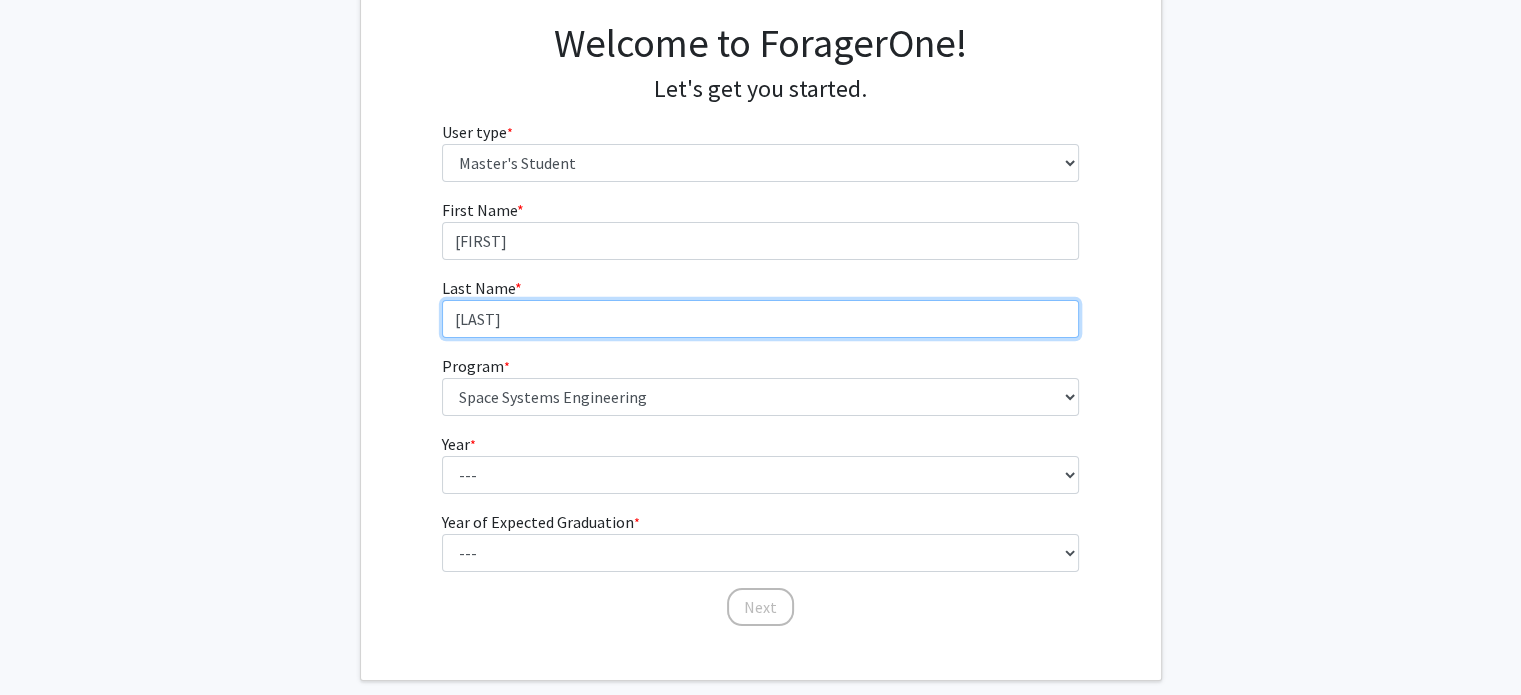 click on "[LAST]" at bounding box center [760, 319] 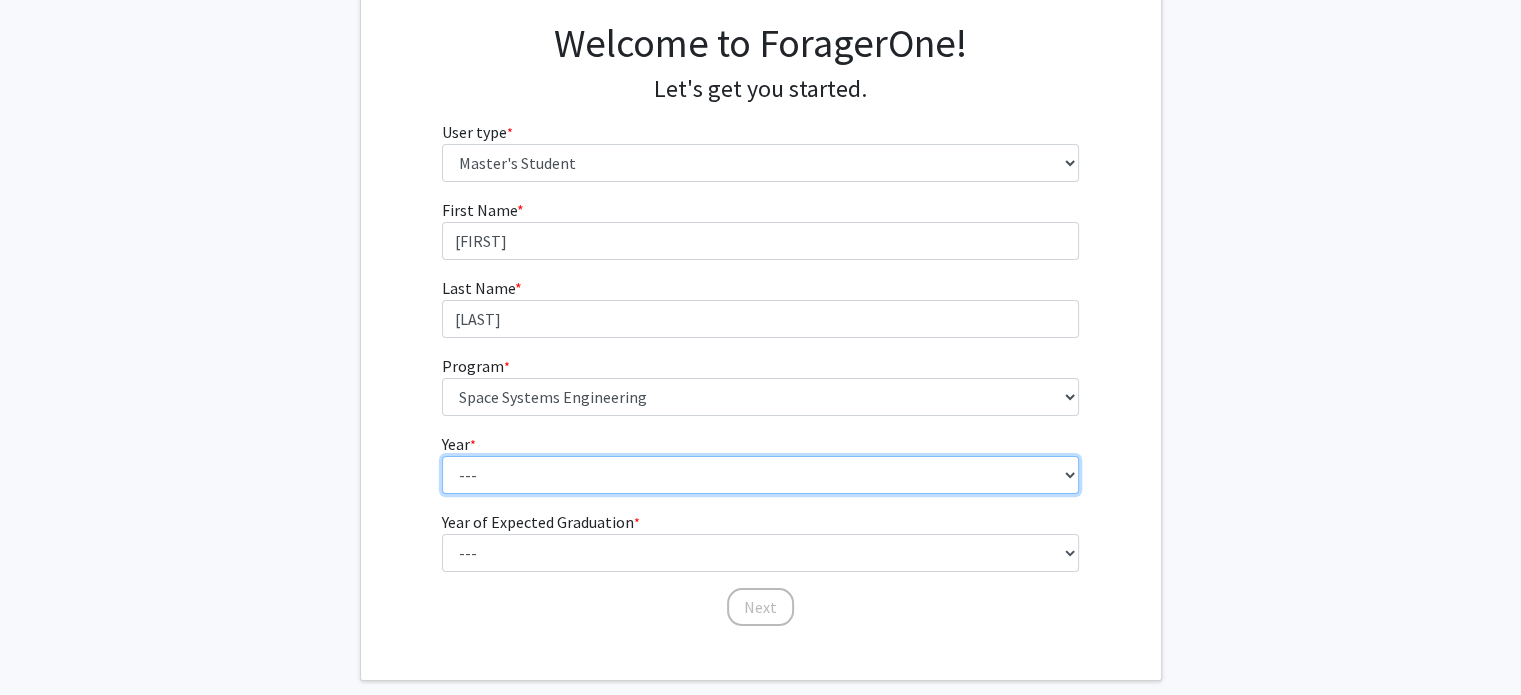 click on "---  First Year   Second Year" at bounding box center (760, 475) 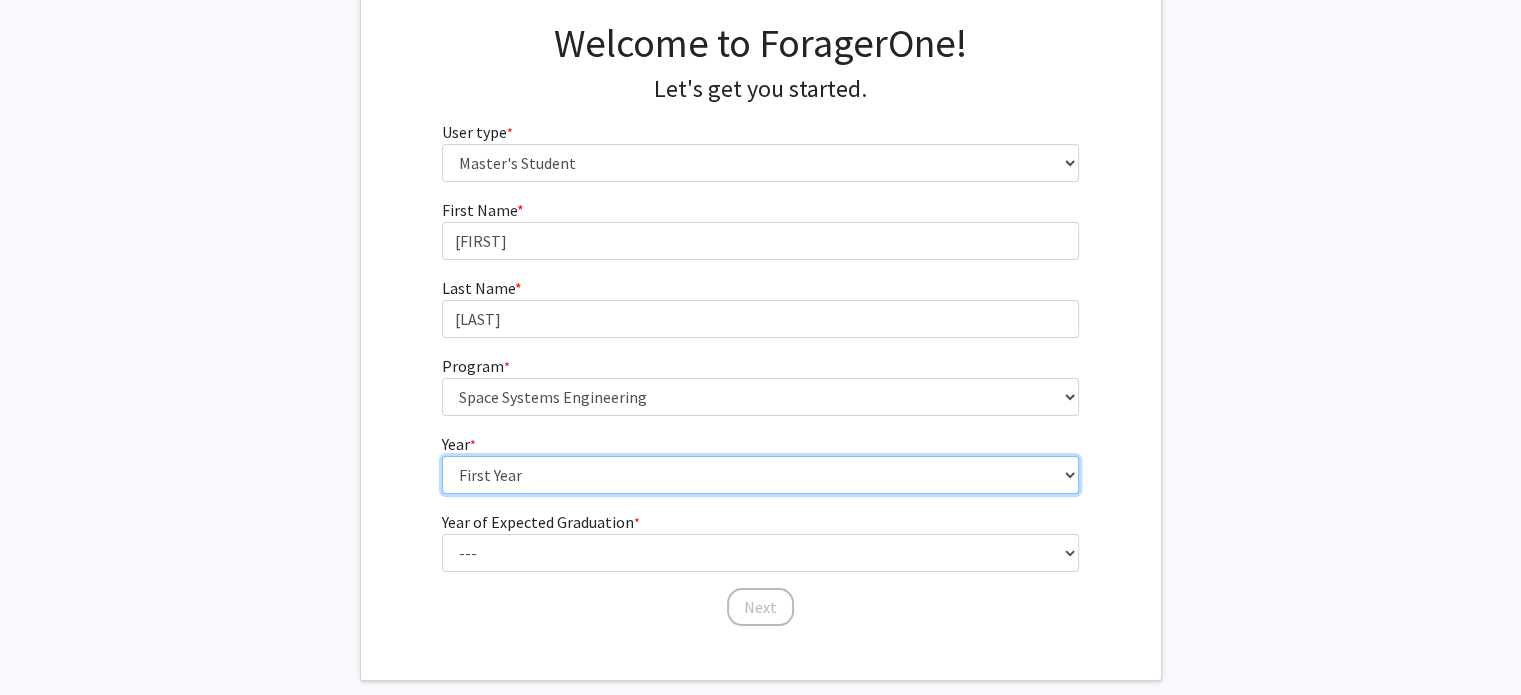 click on "---  First Year   Second Year" at bounding box center [760, 475] 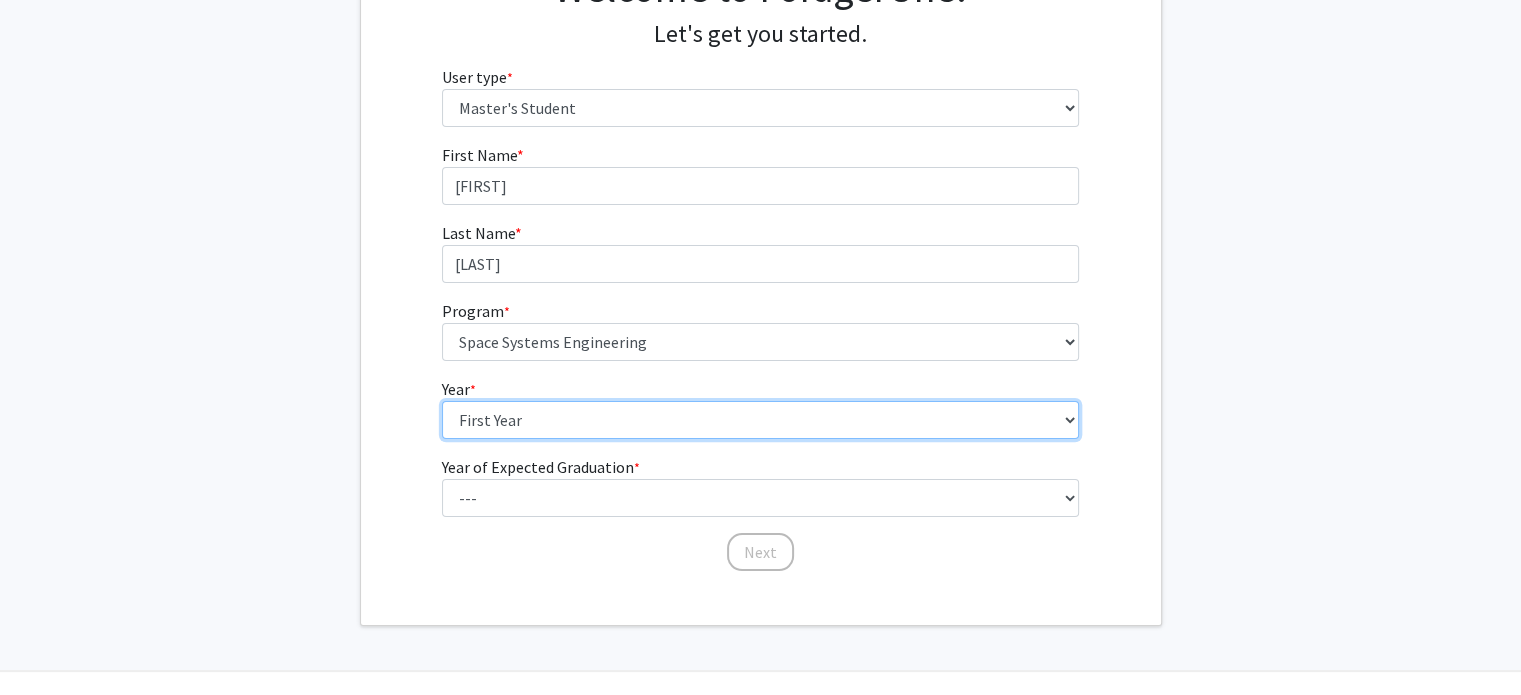 scroll, scrollTop: 249, scrollLeft: 0, axis: vertical 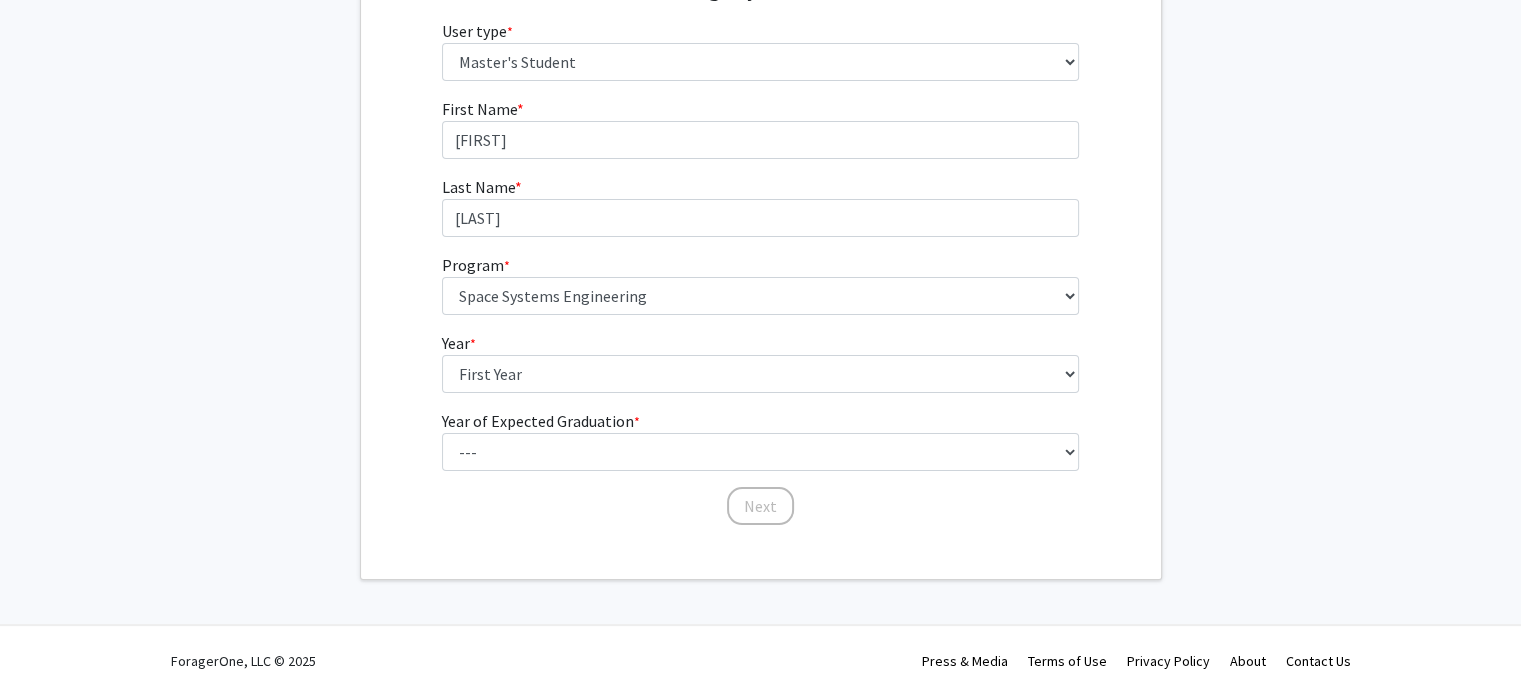 click on "Year of Expected Graduation  * required" at bounding box center [541, 421] 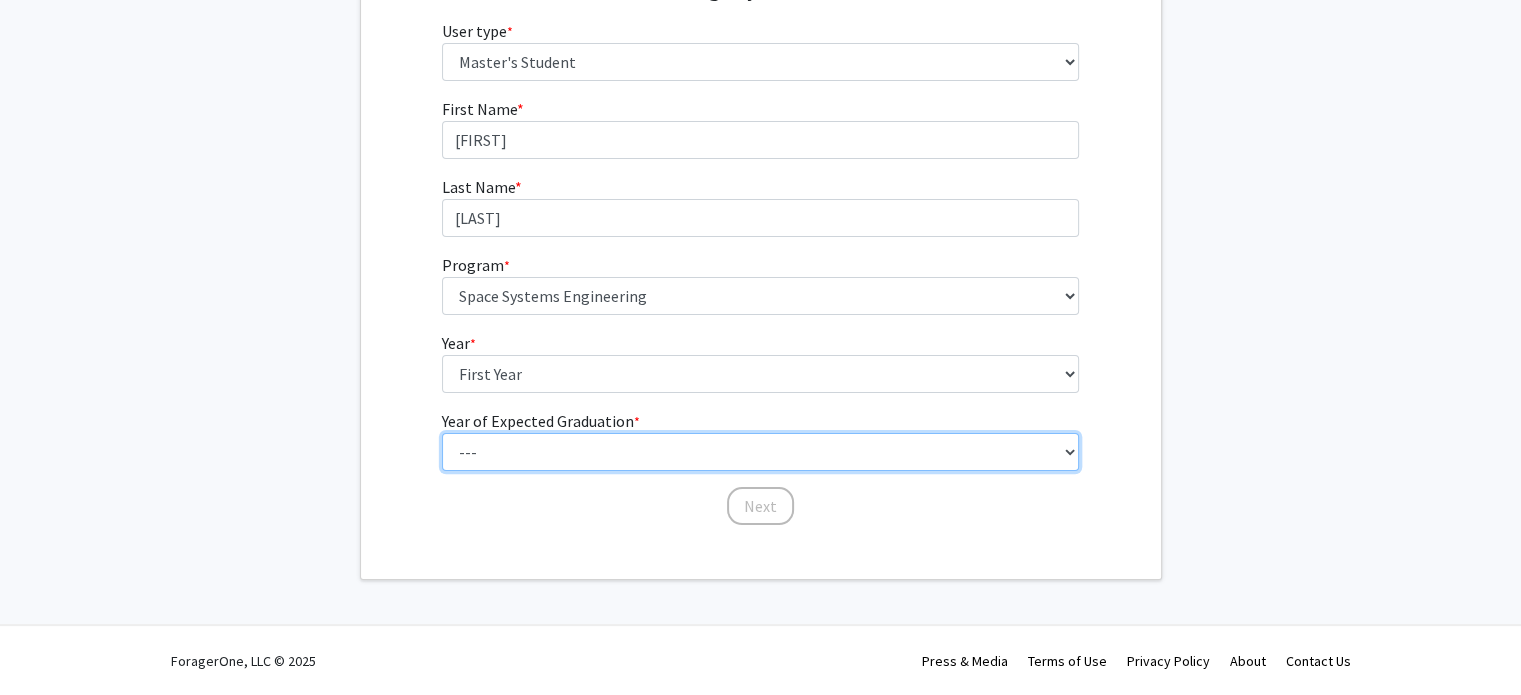 click on "---  2025   2026   2027   2028   2029   2030   2031   2032   2033   2034" at bounding box center [760, 452] 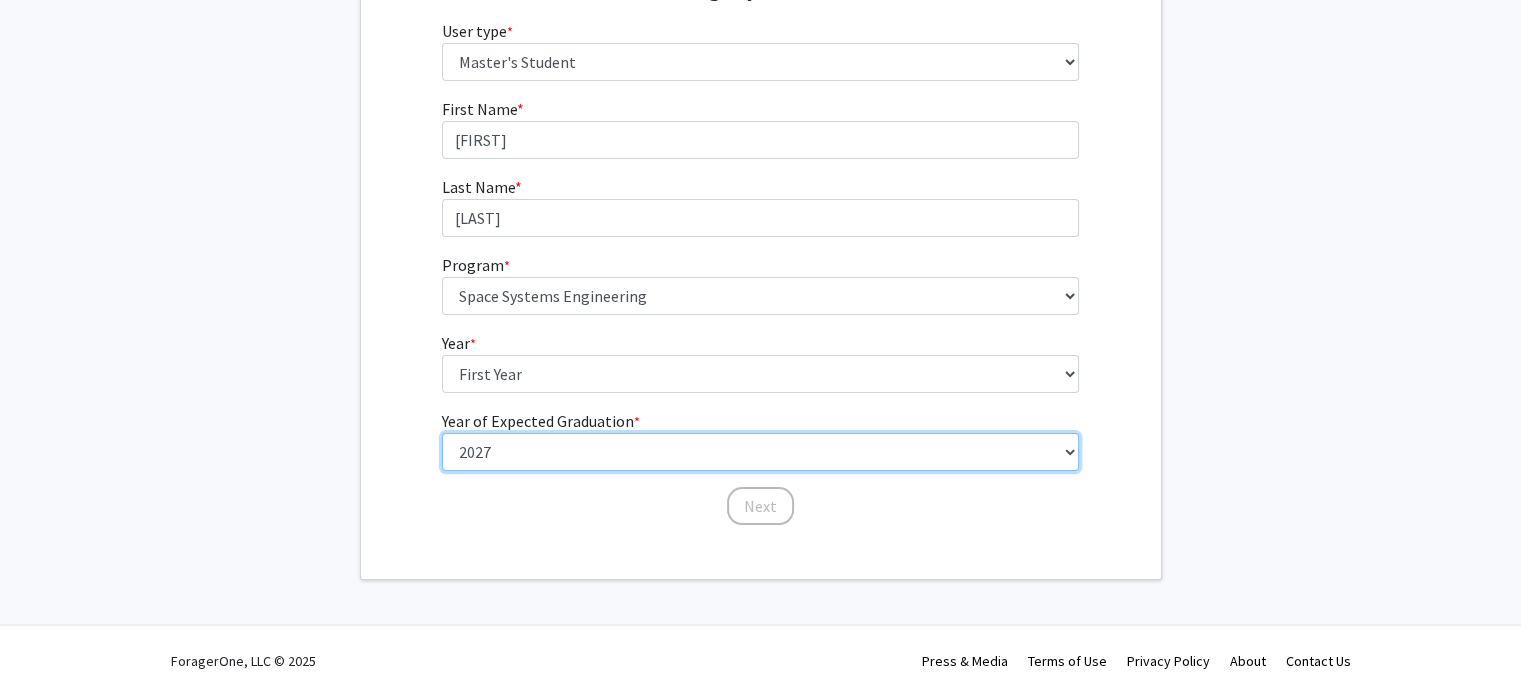 click on "---  2025   2026   2027   2028   2029   2030   2031   2032   2033   2034" at bounding box center [760, 452] 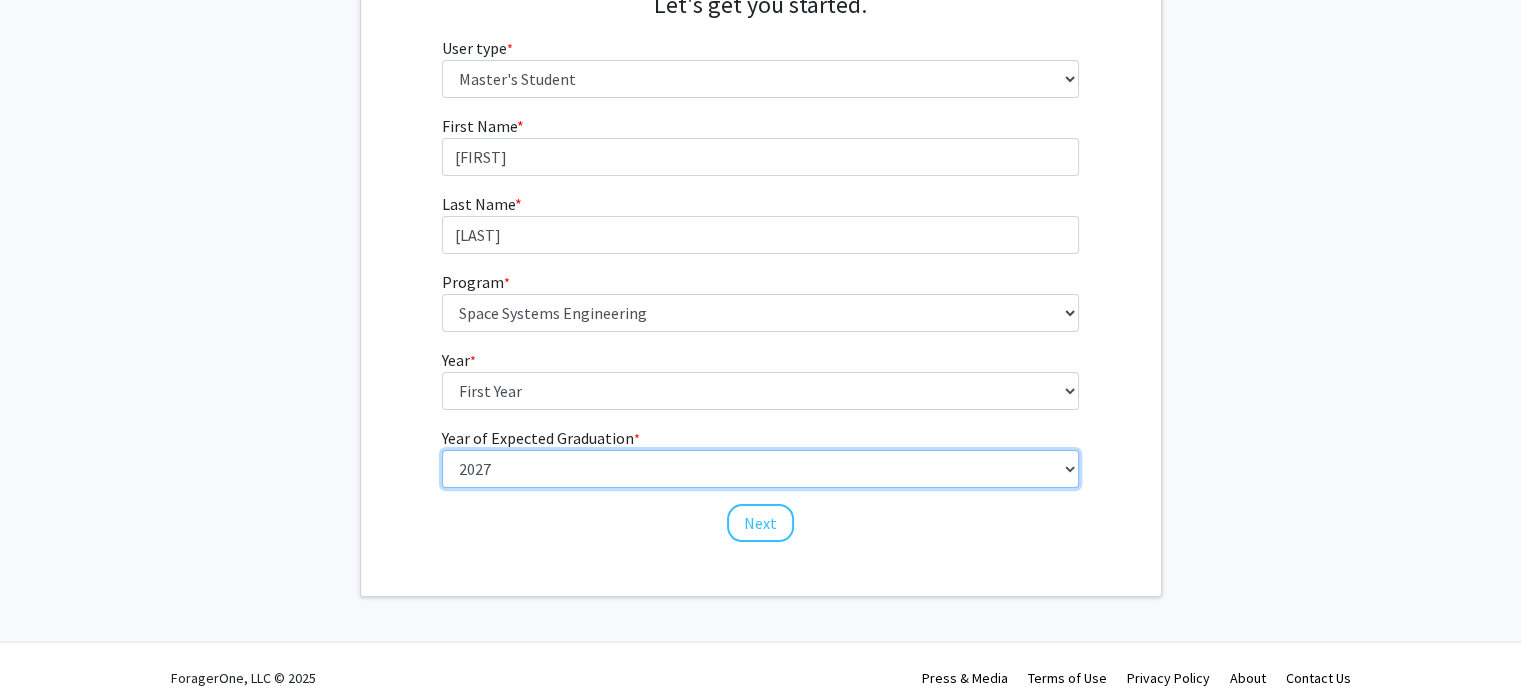 scroll, scrollTop: 249, scrollLeft: 0, axis: vertical 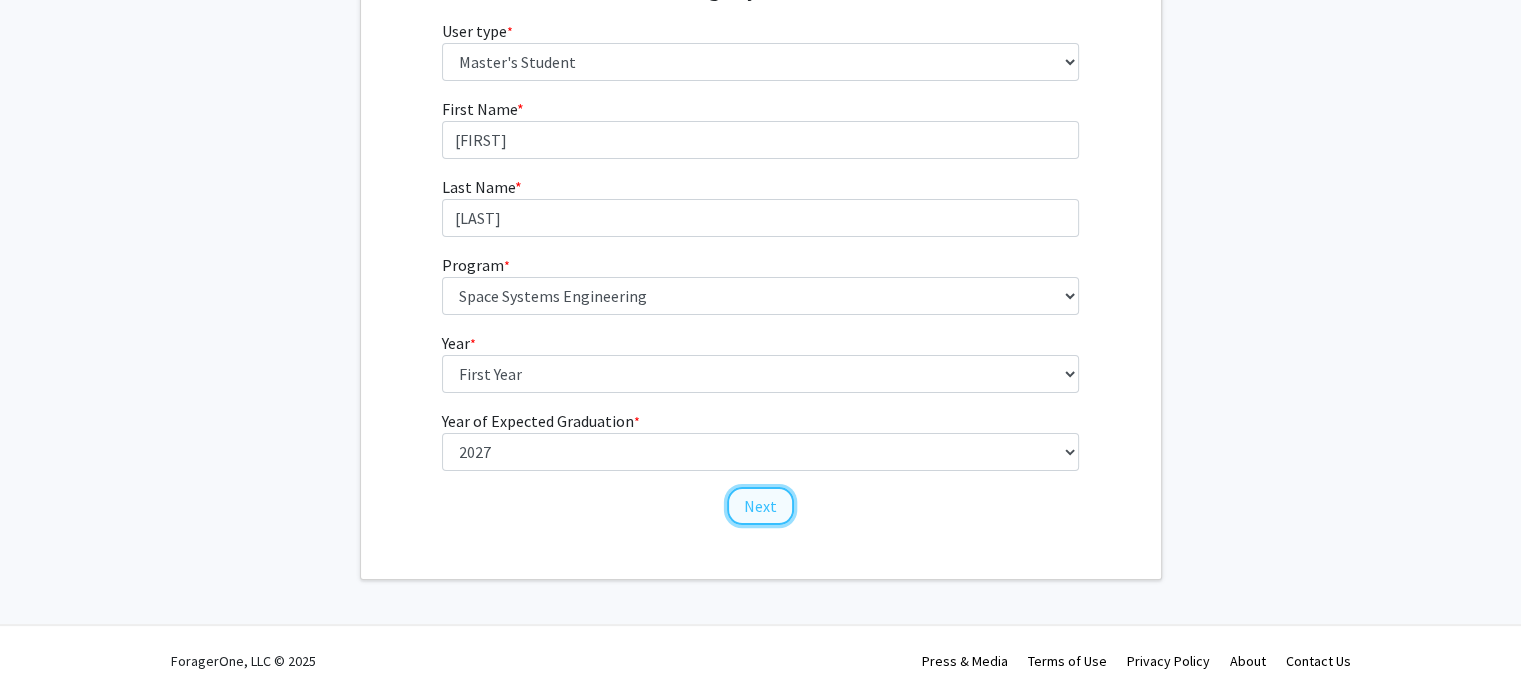 click on "Next" 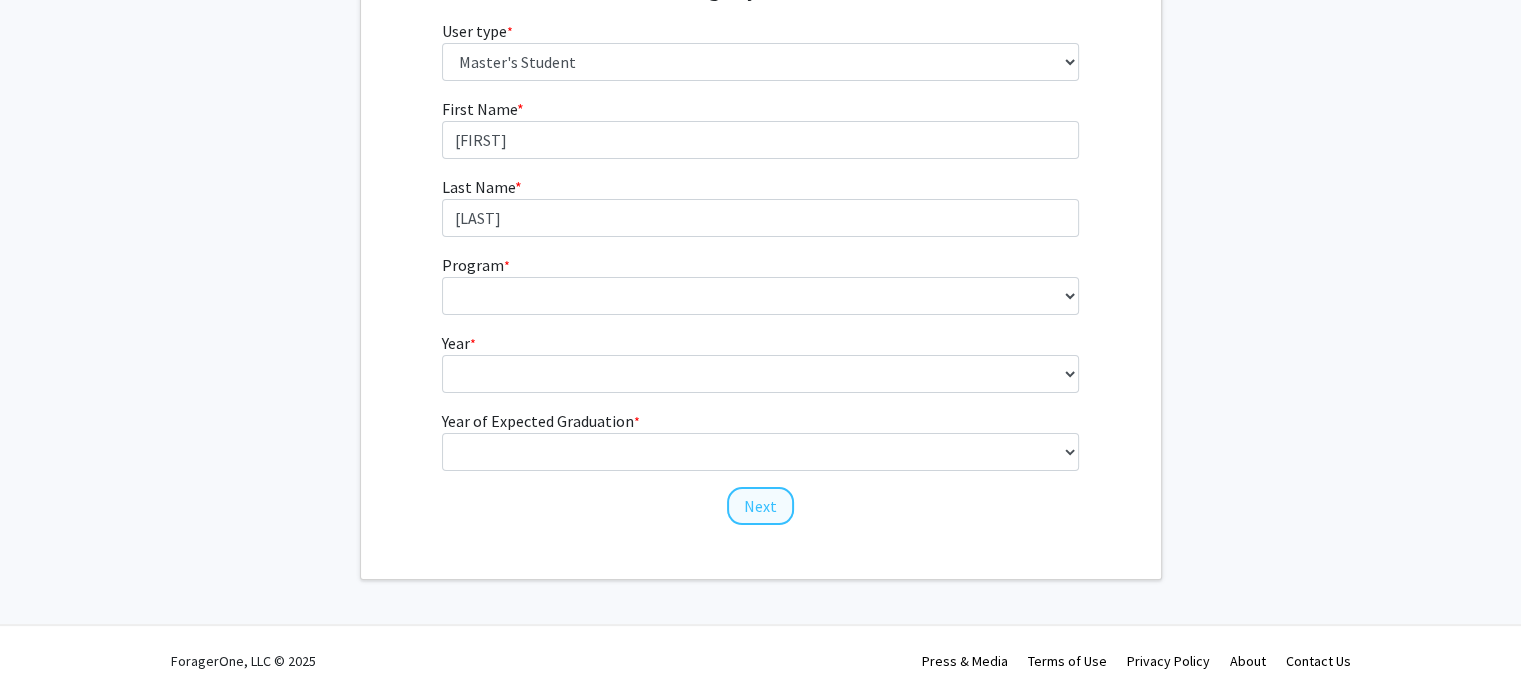 scroll, scrollTop: 0, scrollLeft: 0, axis: both 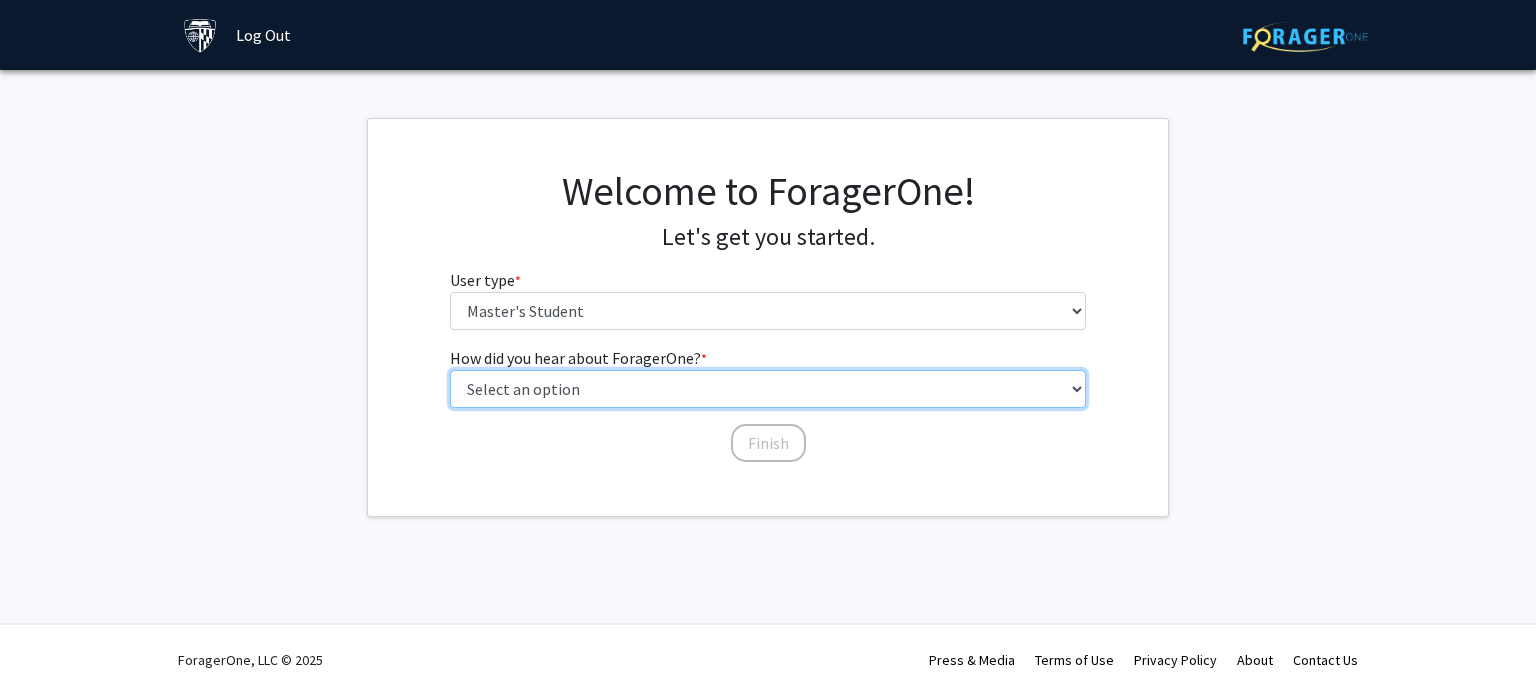 click on "Select an option  Peer/student recommendation   Faculty/staff recommendation   University website   University email or newsletter   Other" at bounding box center (768, 389) 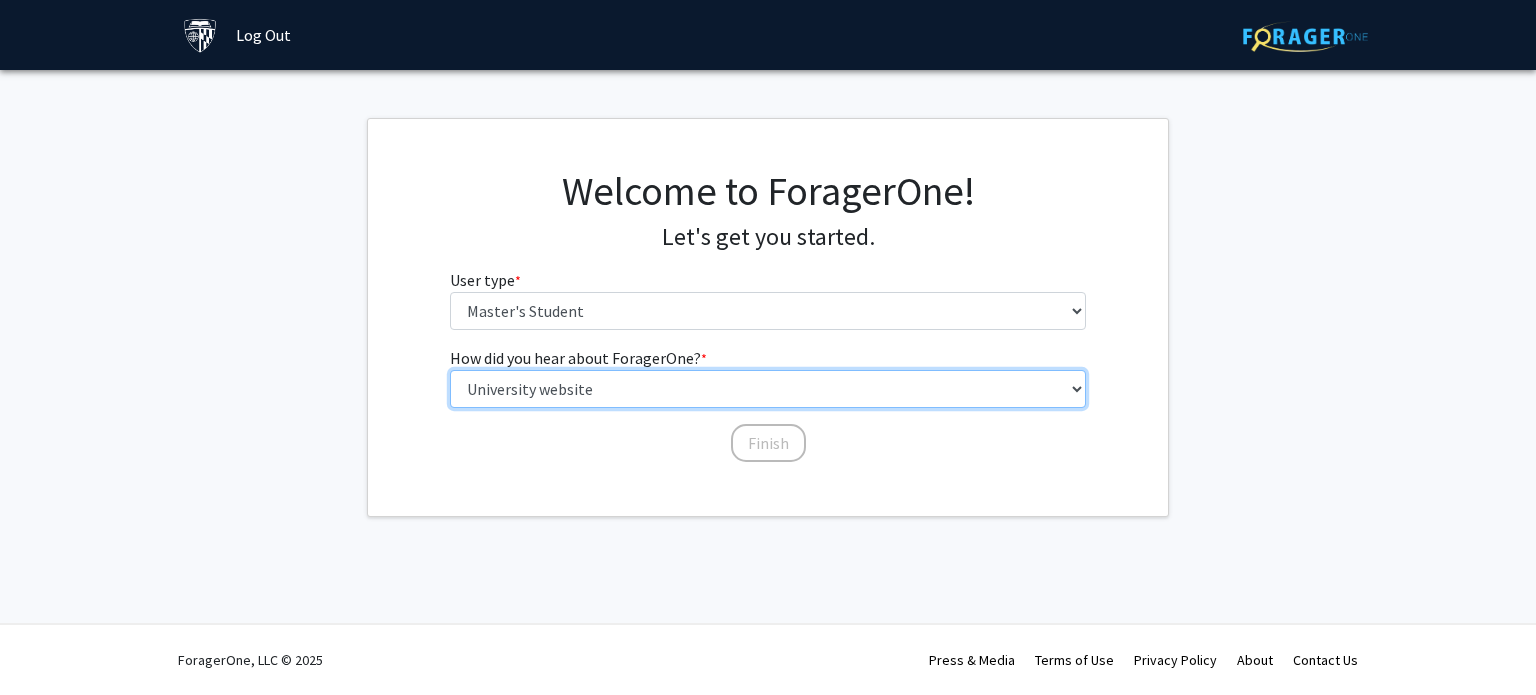 click on "Select an option  Peer/student recommendation   Faculty/staff recommendation   University website   University email or newsletter   Other" at bounding box center (768, 389) 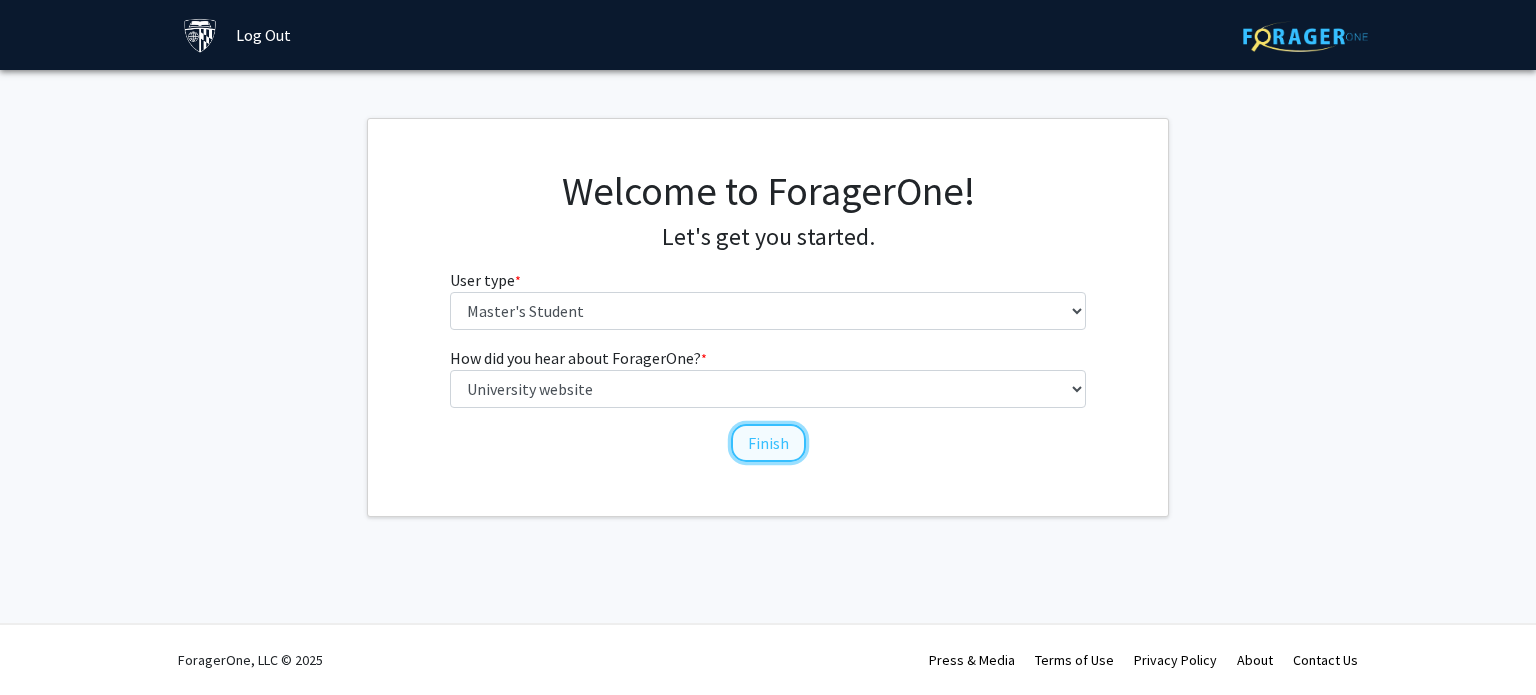 click on "Finish" 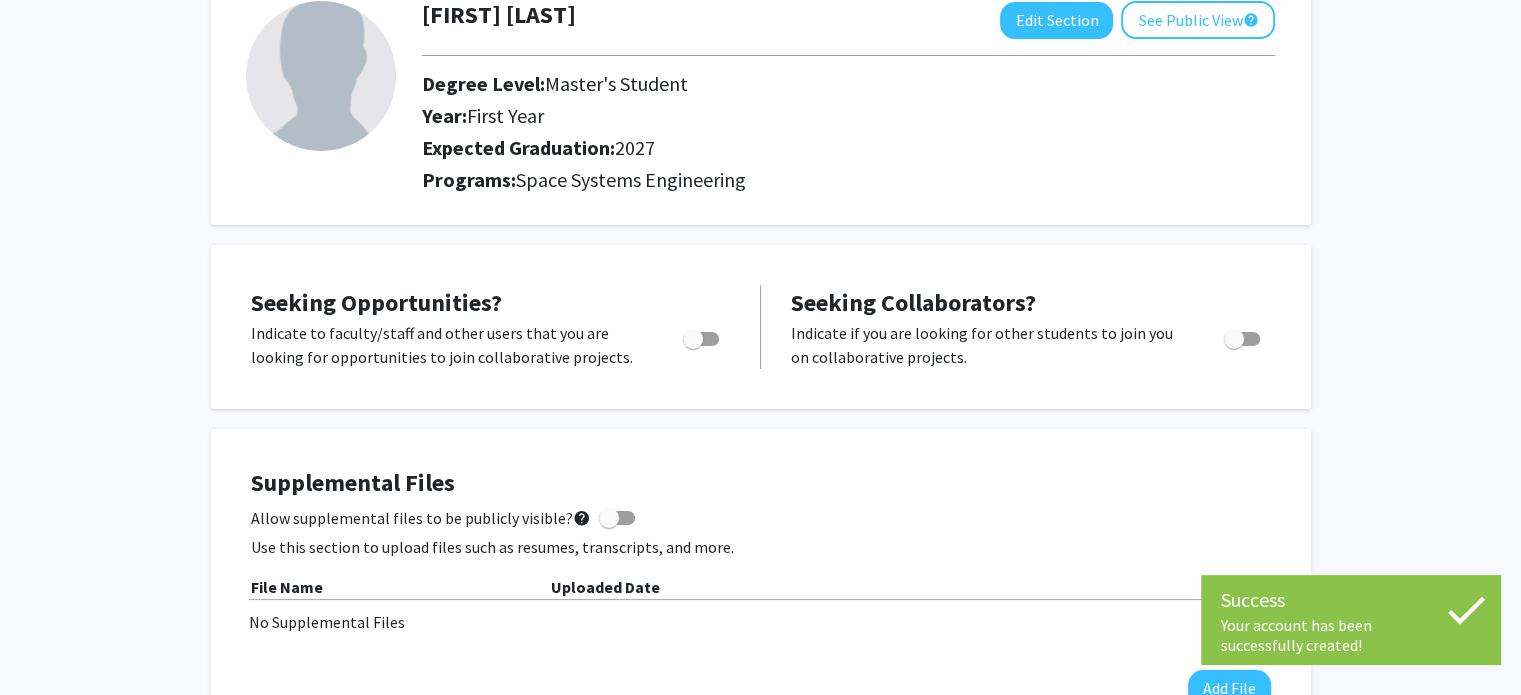 scroll, scrollTop: 132, scrollLeft: 0, axis: vertical 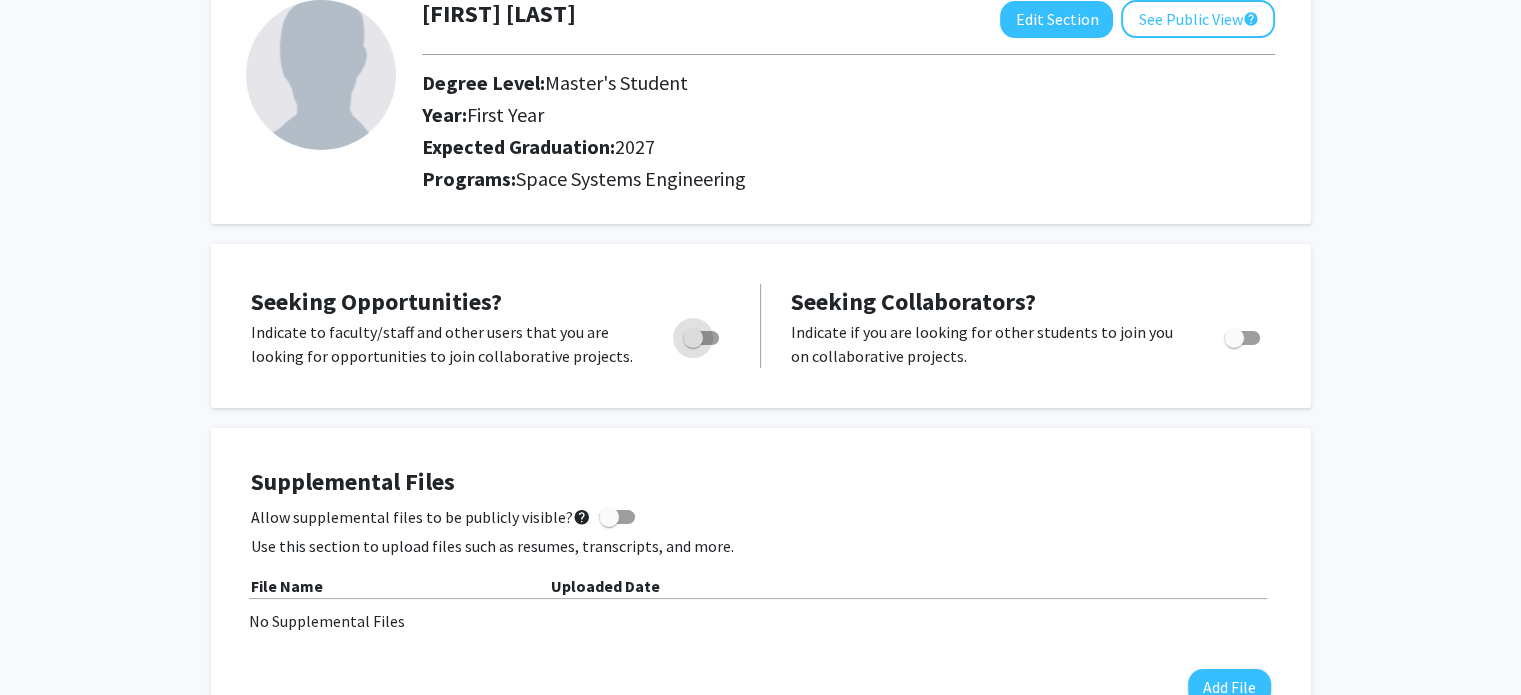 click at bounding box center [693, 338] 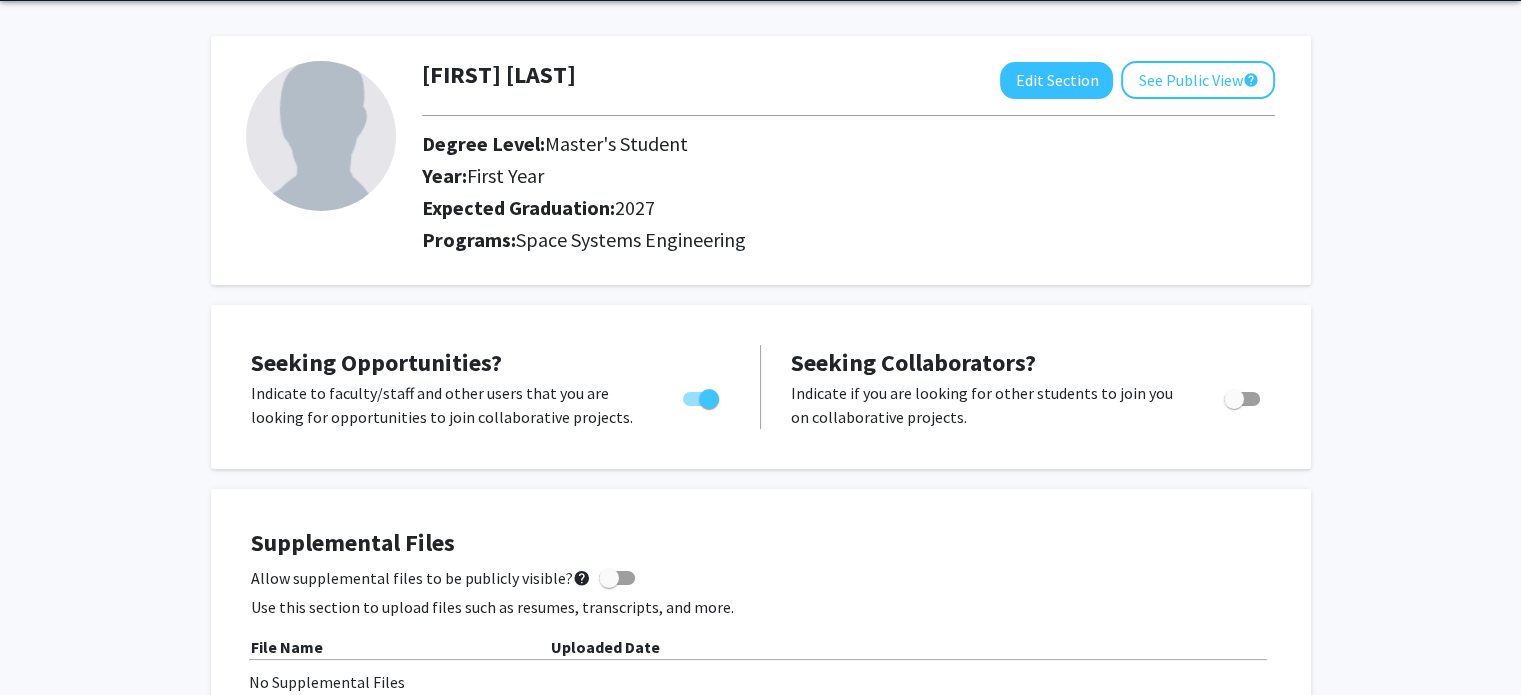 scroll, scrollTop: 0, scrollLeft: 0, axis: both 